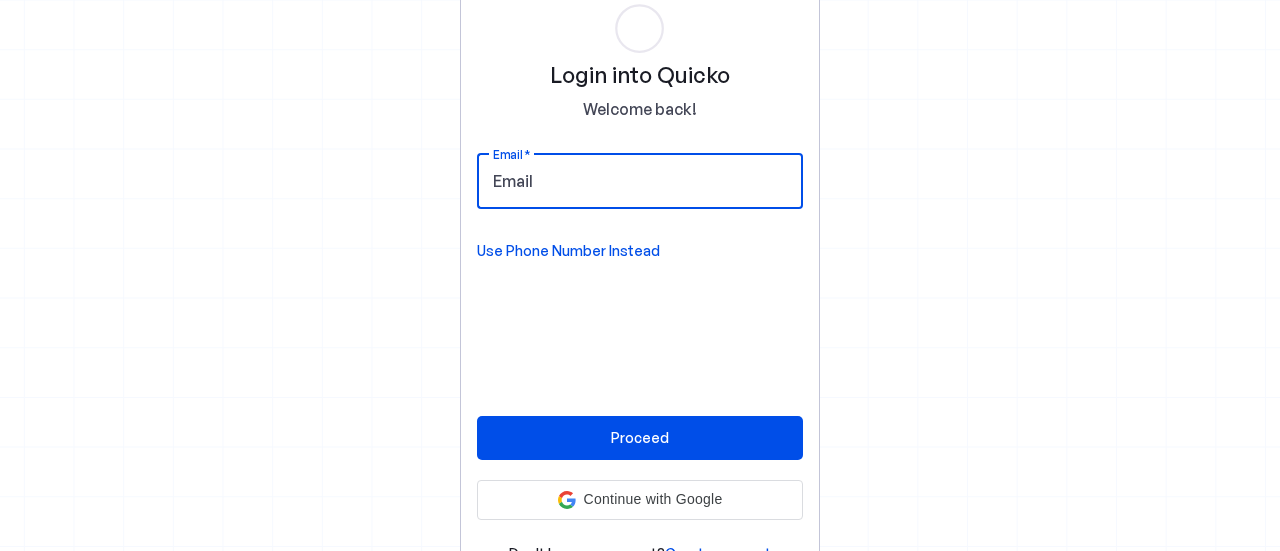 scroll, scrollTop: 0, scrollLeft: 0, axis: both 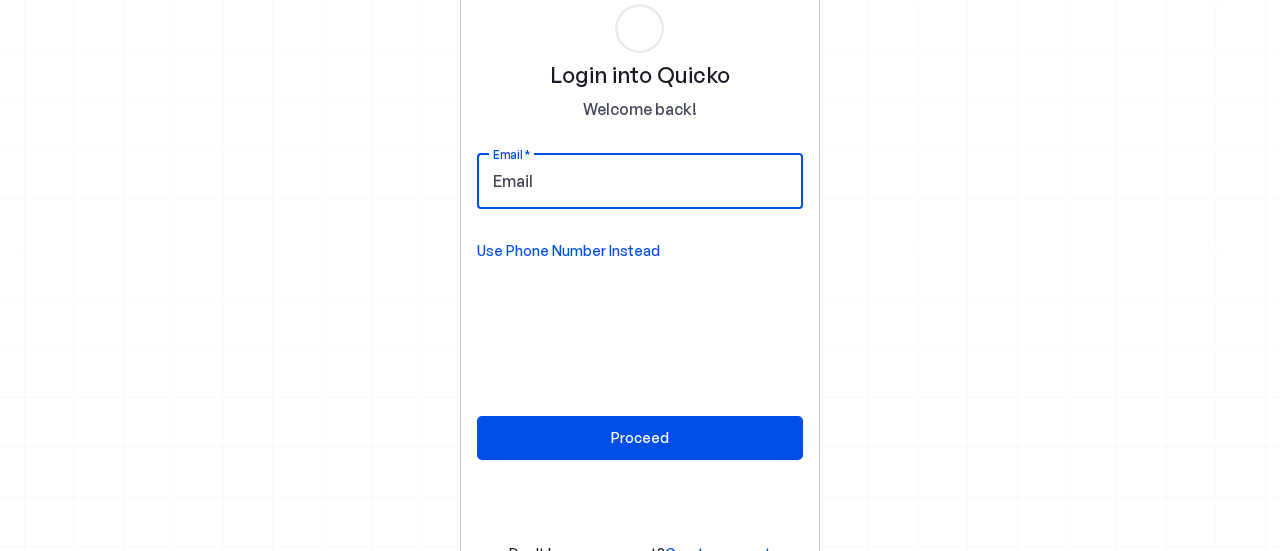 type on "[EMAIL]" 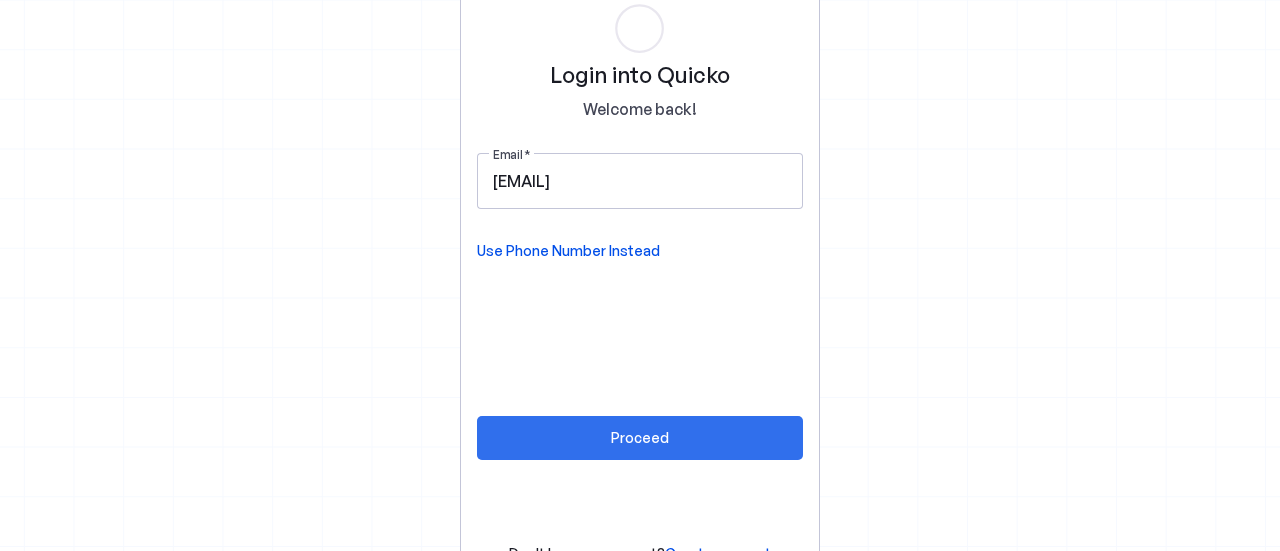 click at bounding box center (640, 438) 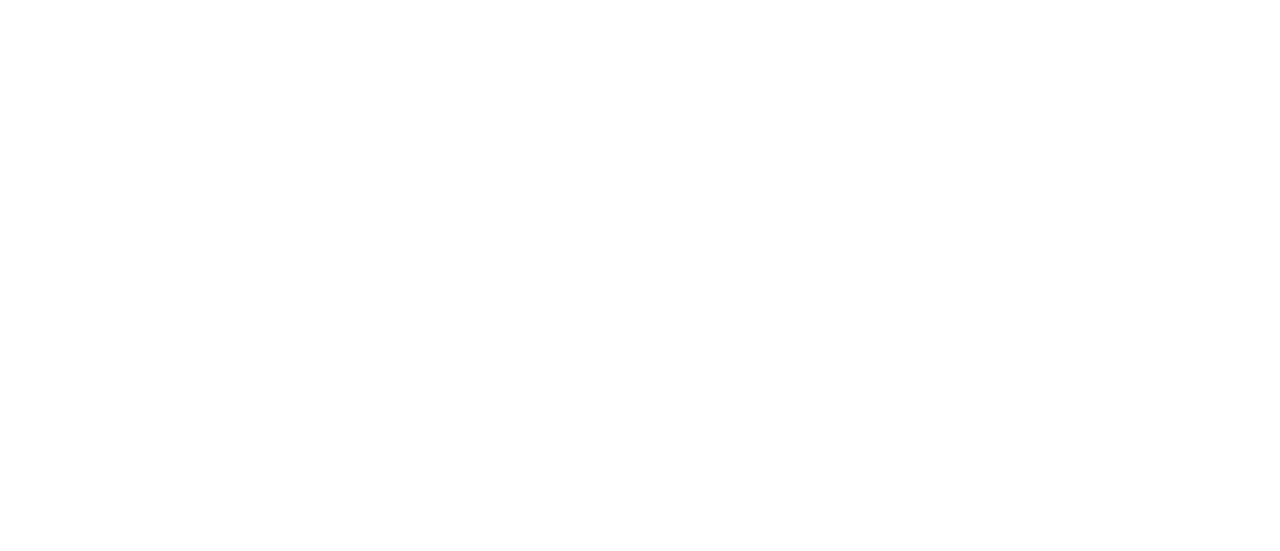 scroll, scrollTop: 0, scrollLeft: 0, axis: both 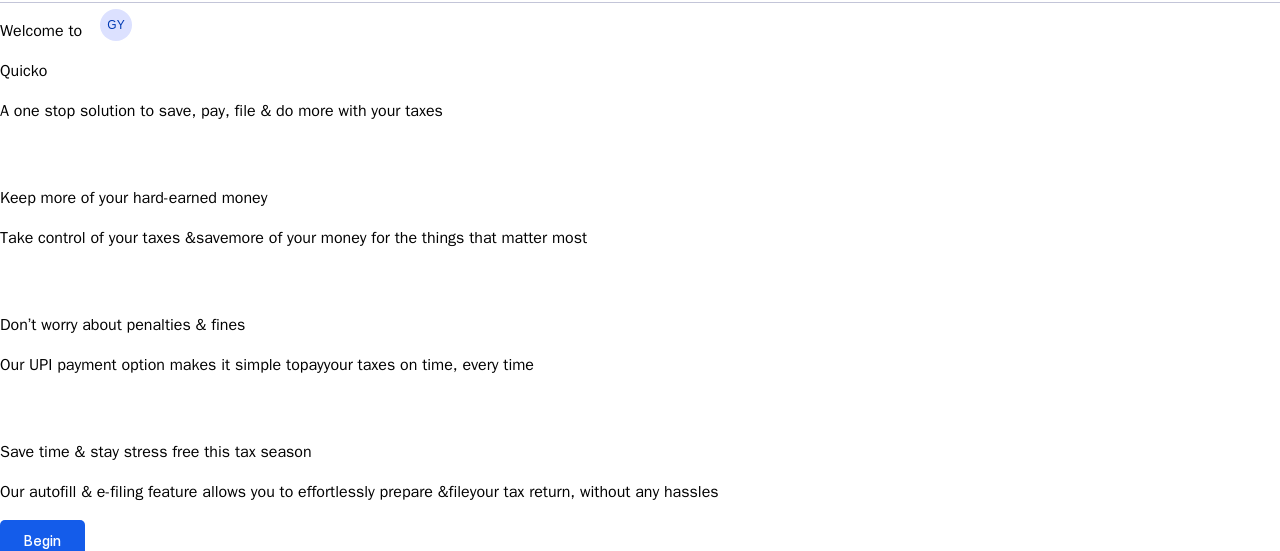 click at bounding box center (42, 540) 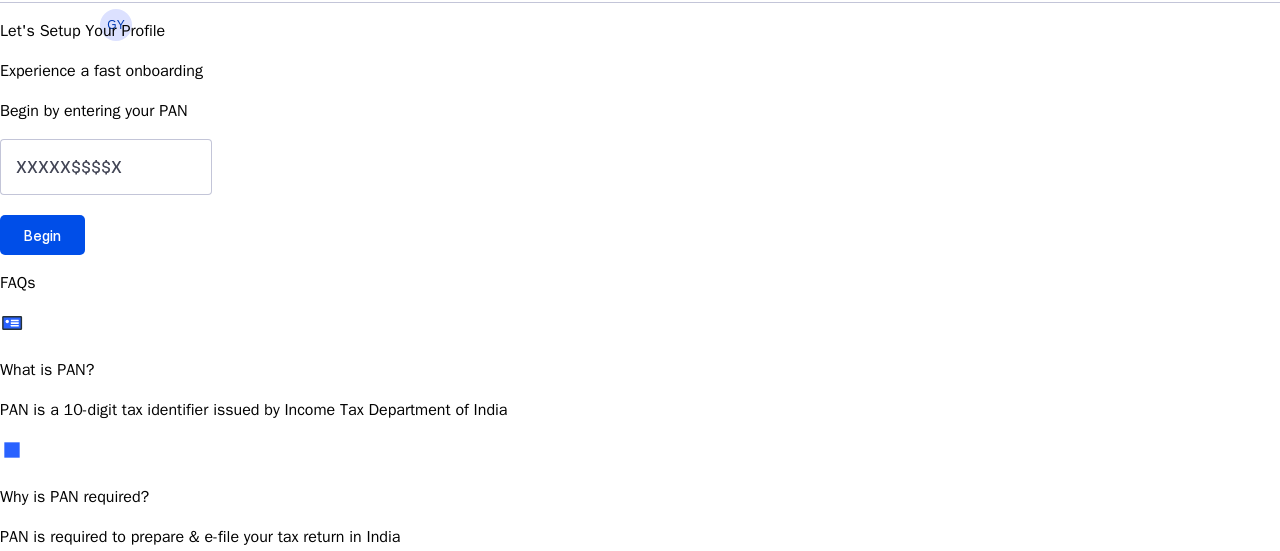 scroll, scrollTop: 0, scrollLeft: 0, axis: both 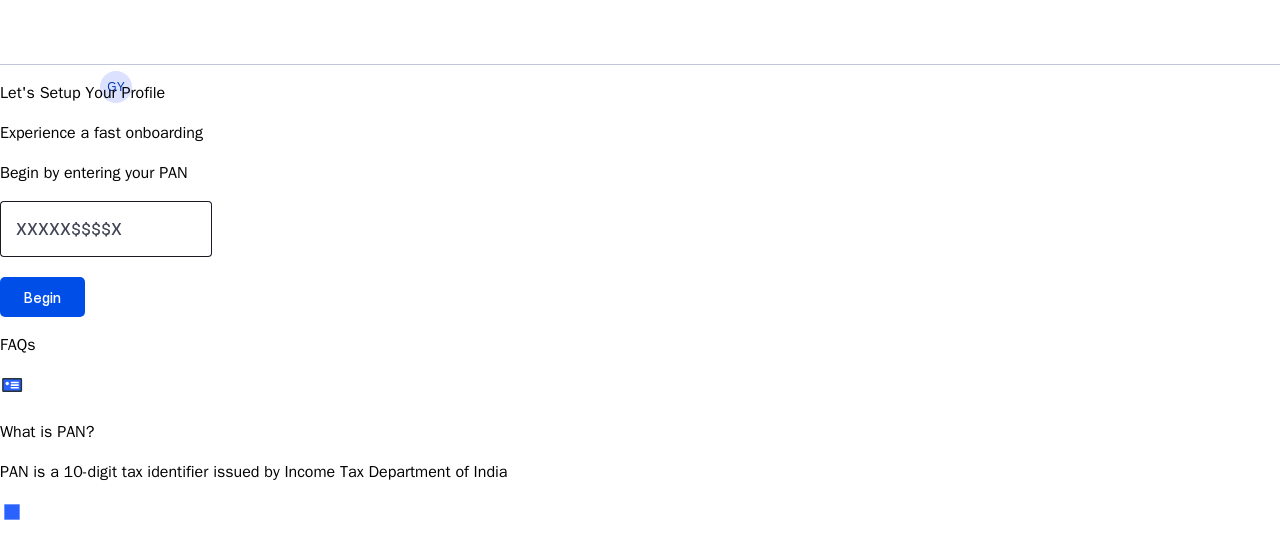 click at bounding box center (106, 229) 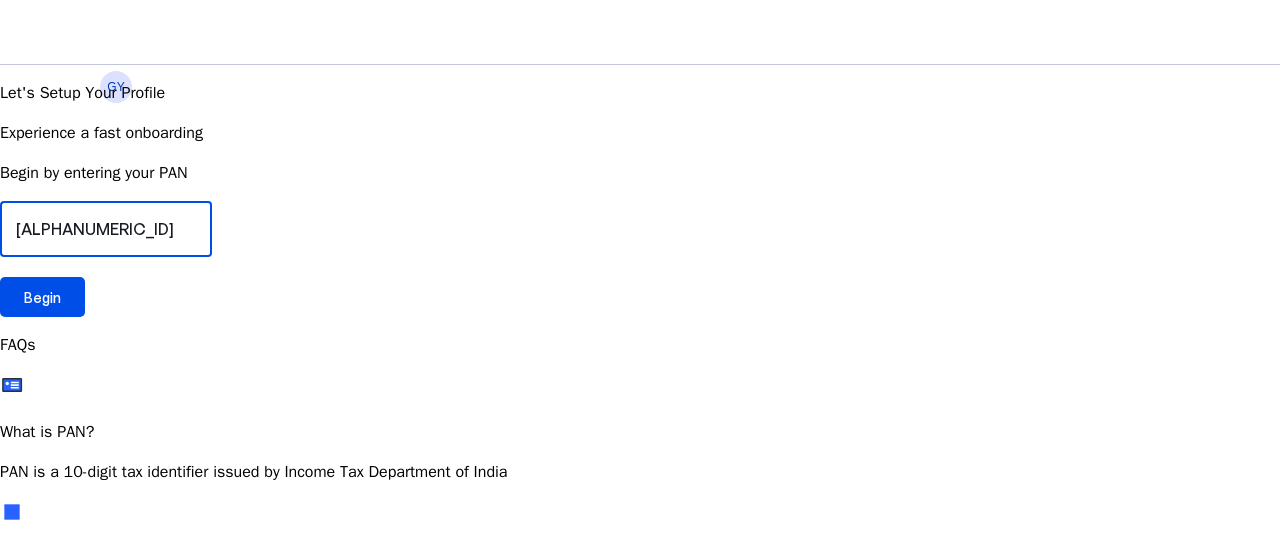 type on "[ALPHANUMERIC_ID]" 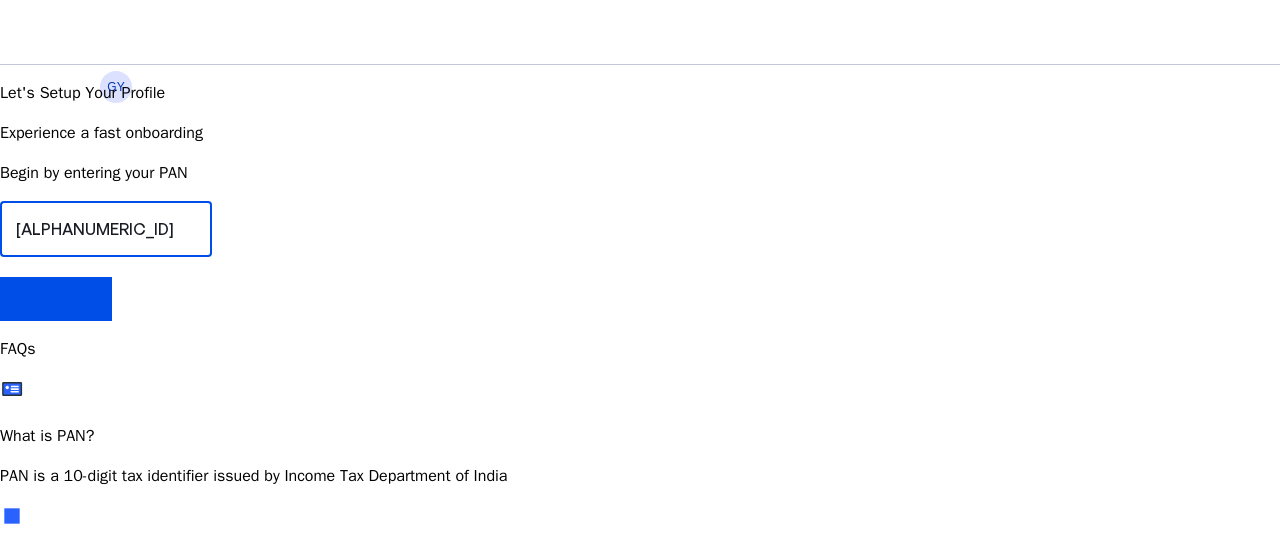 scroll, scrollTop: 45, scrollLeft: 0, axis: vertical 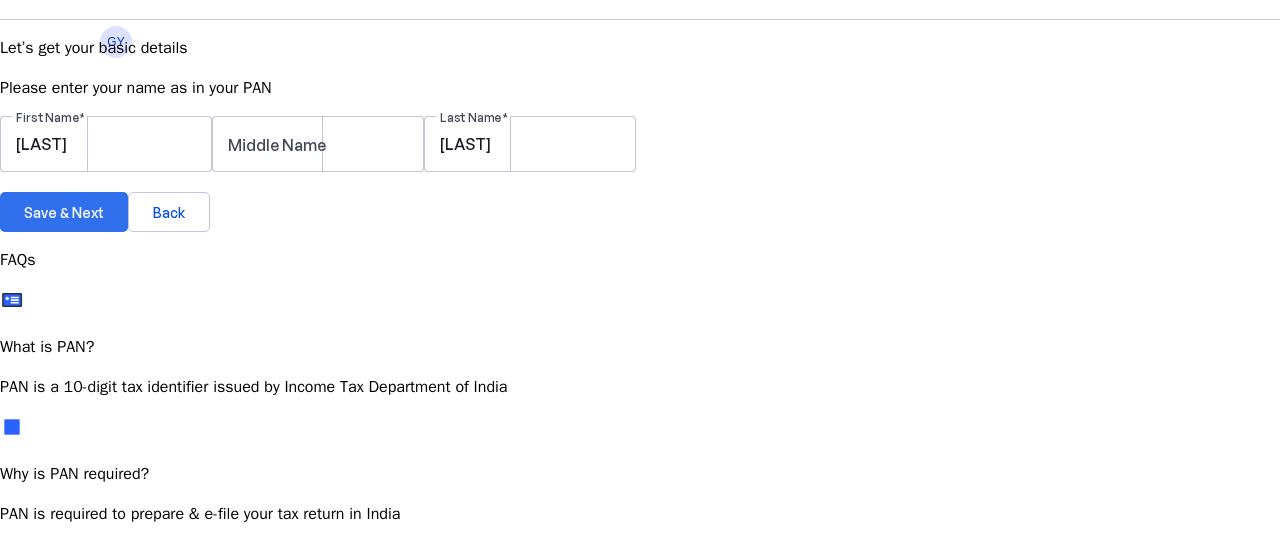 click on "Save & Next" at bounding box center (64, 212) 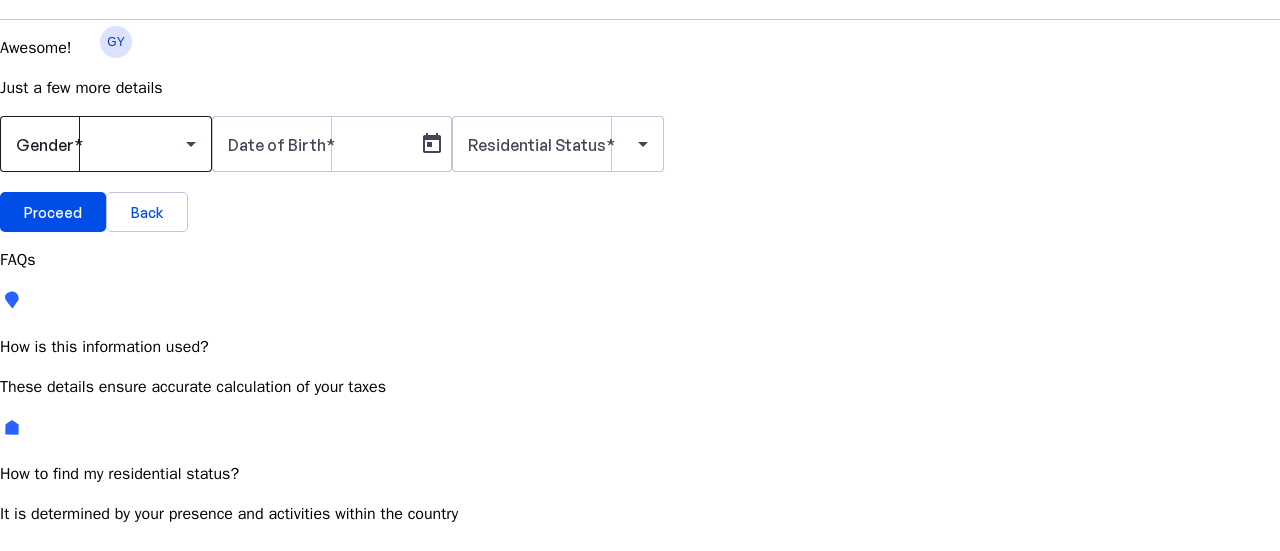 click at bounding box center [106, 144] 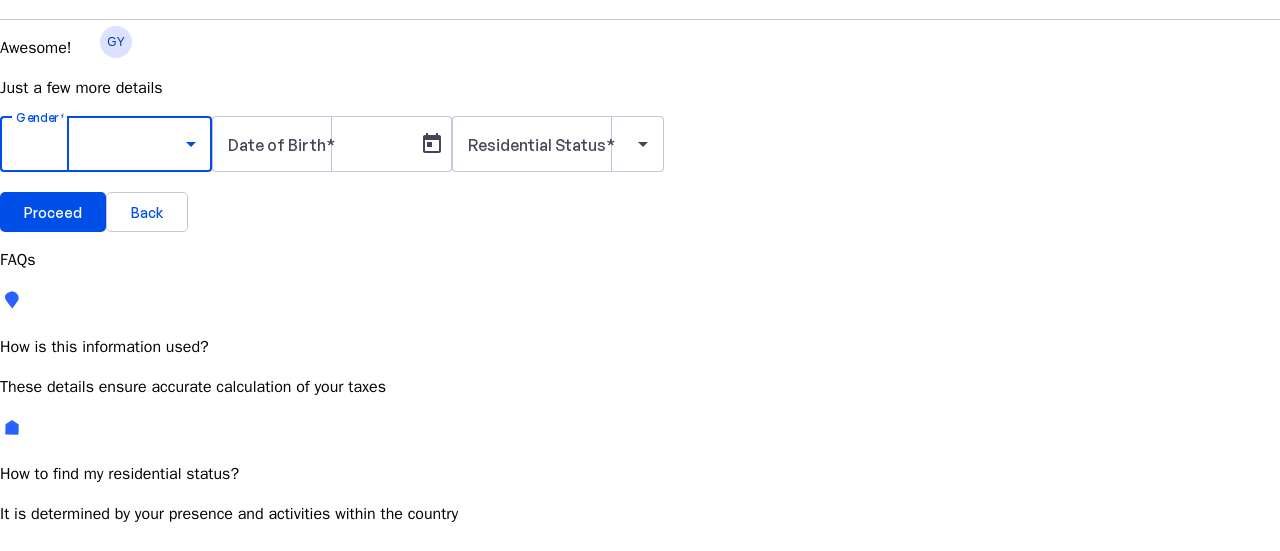 click on "Male" at bounding box center [154, 701] 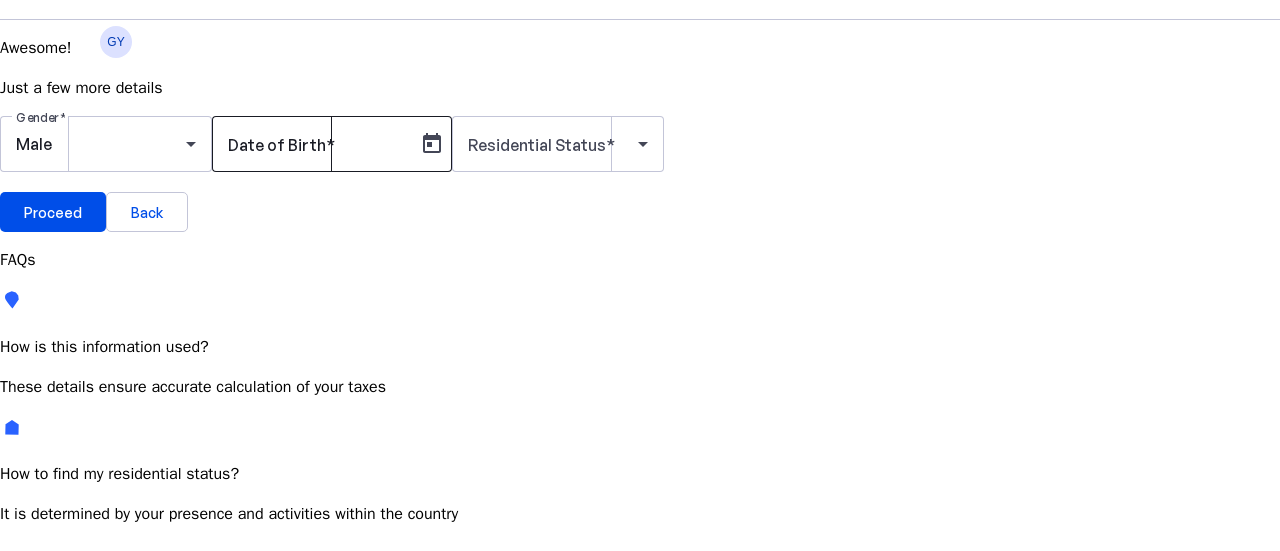 click on "Date of Birth" at bounding box center [277, 145] 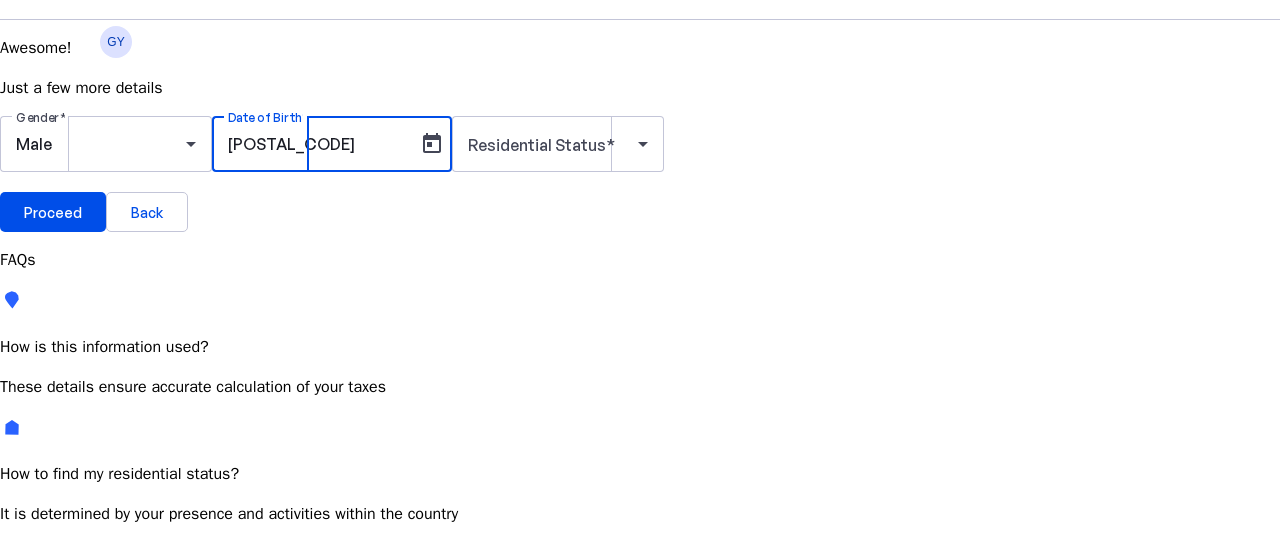 type on "[POSTAL_CODE]" 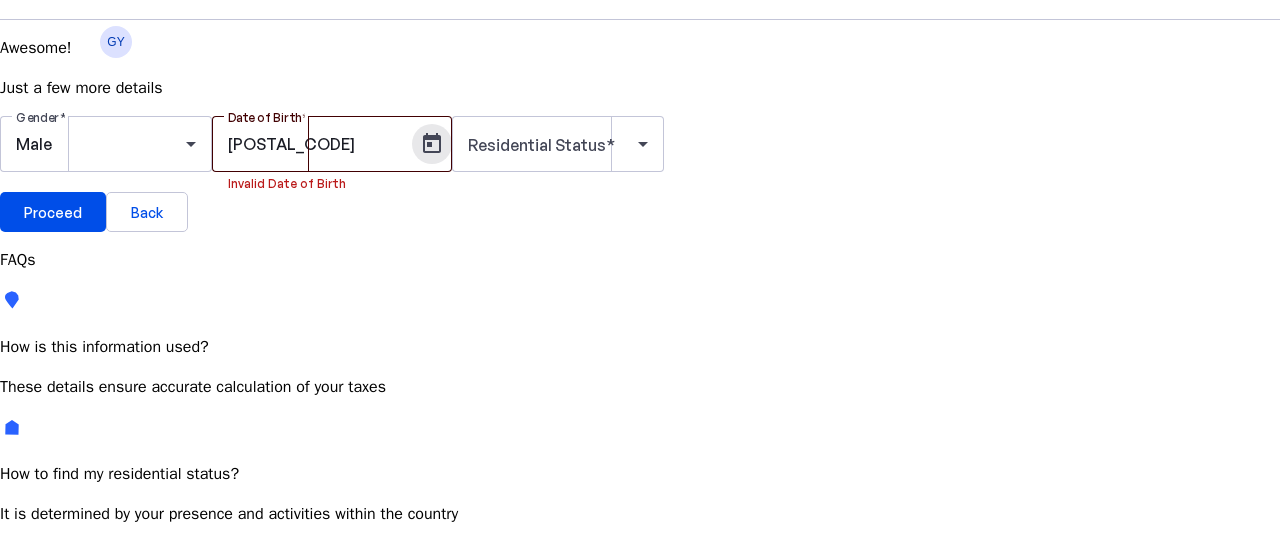 type 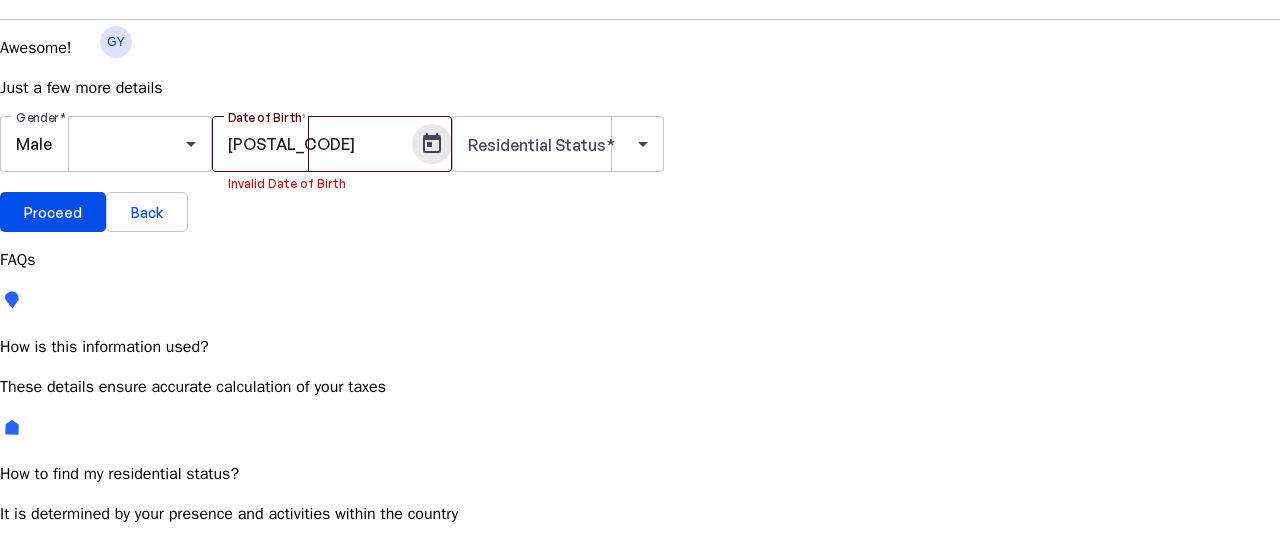 click on "[POSTAL_CODE]" at bounding box center [318, 144] 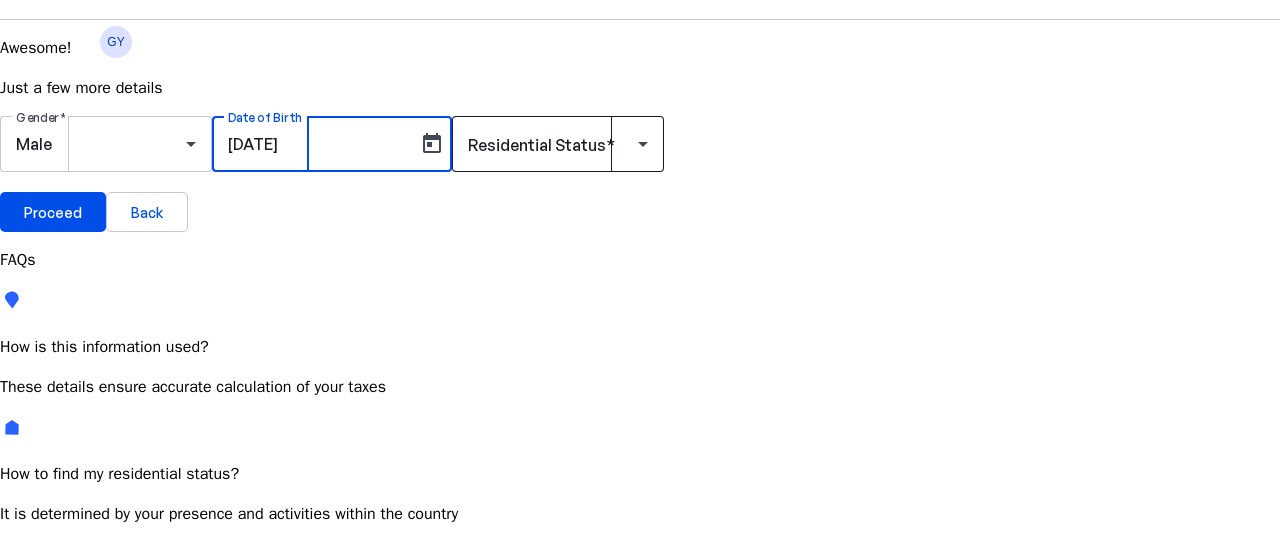type on "[DATE]" 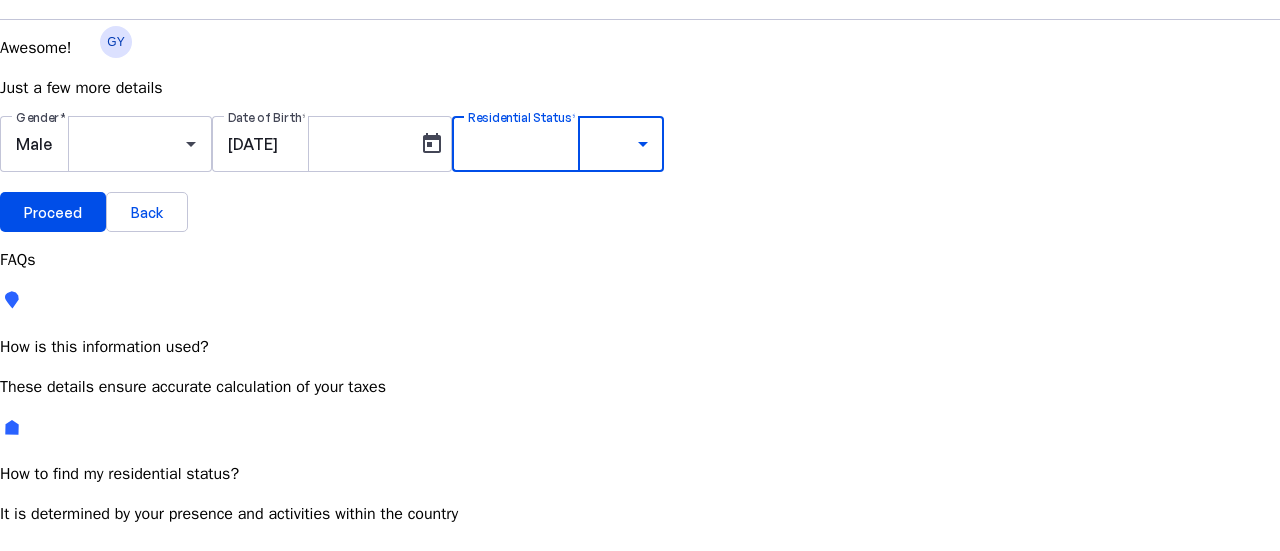 click on "Resident Most Common" at bounding box center (72, 721) 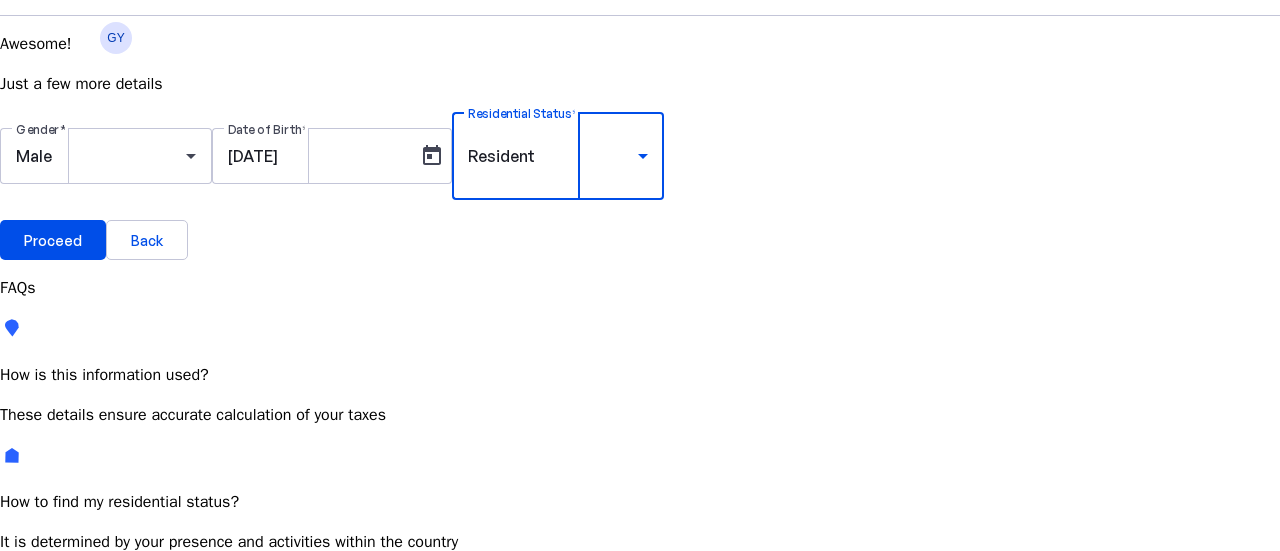 scroll, scrollTop: 49, scrollLeft: 0, axis: vertical 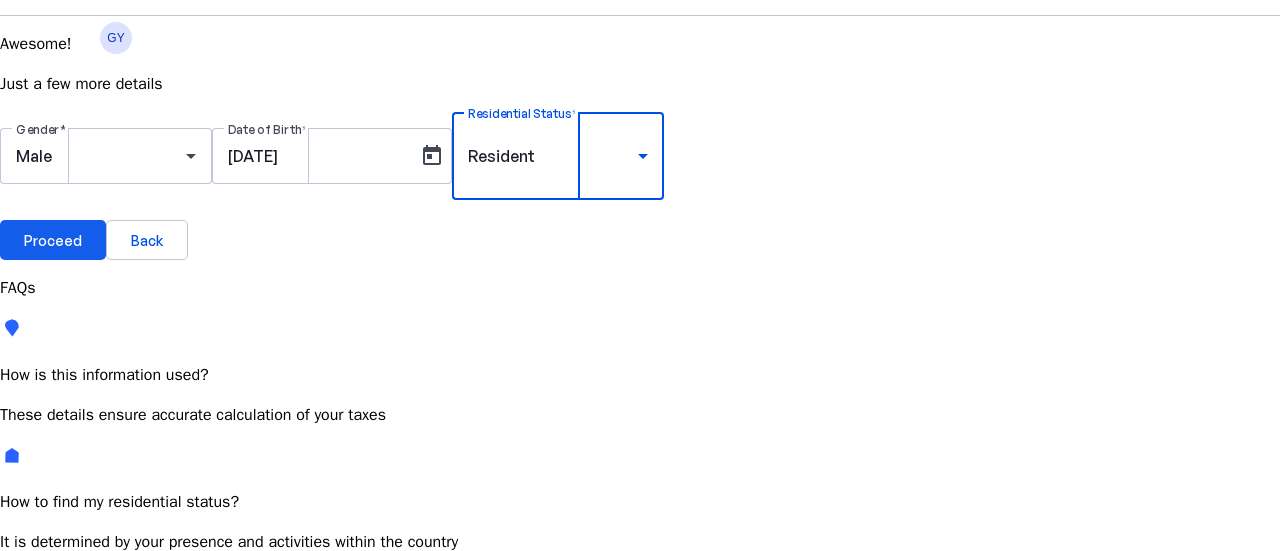 click on "Proceed" at bounding box center (53, 240) 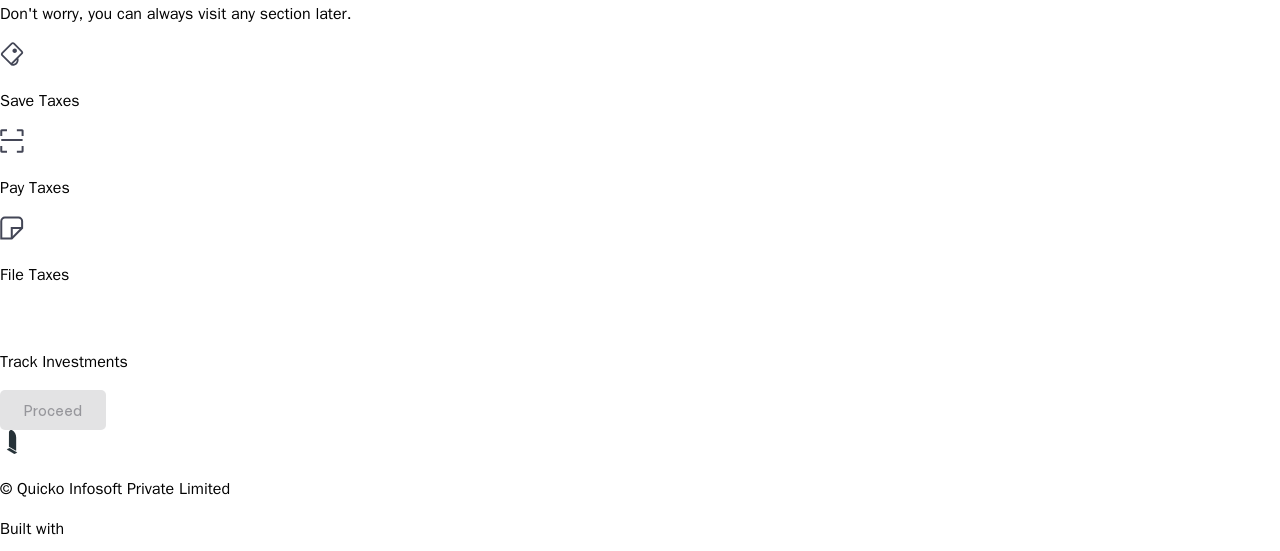 scroll, scrollTop: 122, scrollLeft: 0, axis: vertical 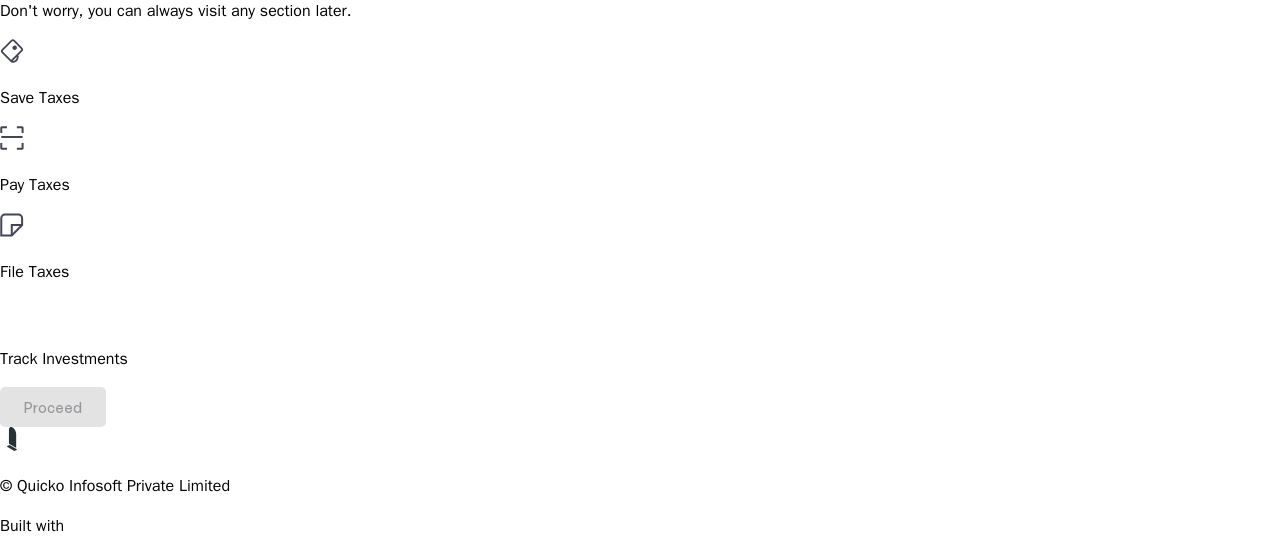 click on "Pay Taxes" at bounding box center [640, 161] 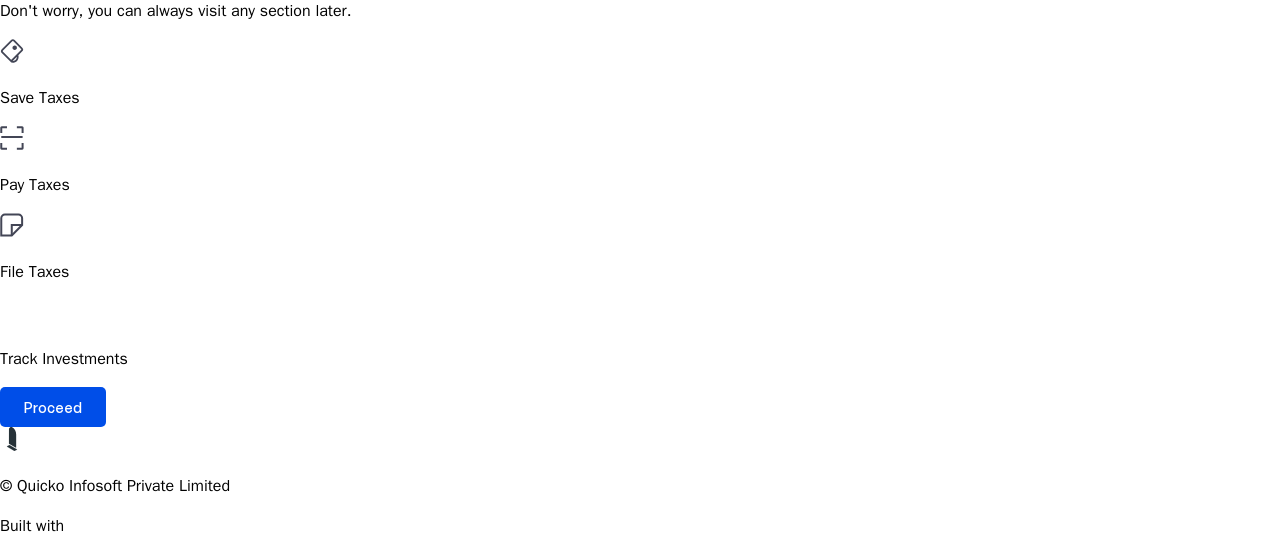 click on "File Taxes" at bounding box center (640, 248) 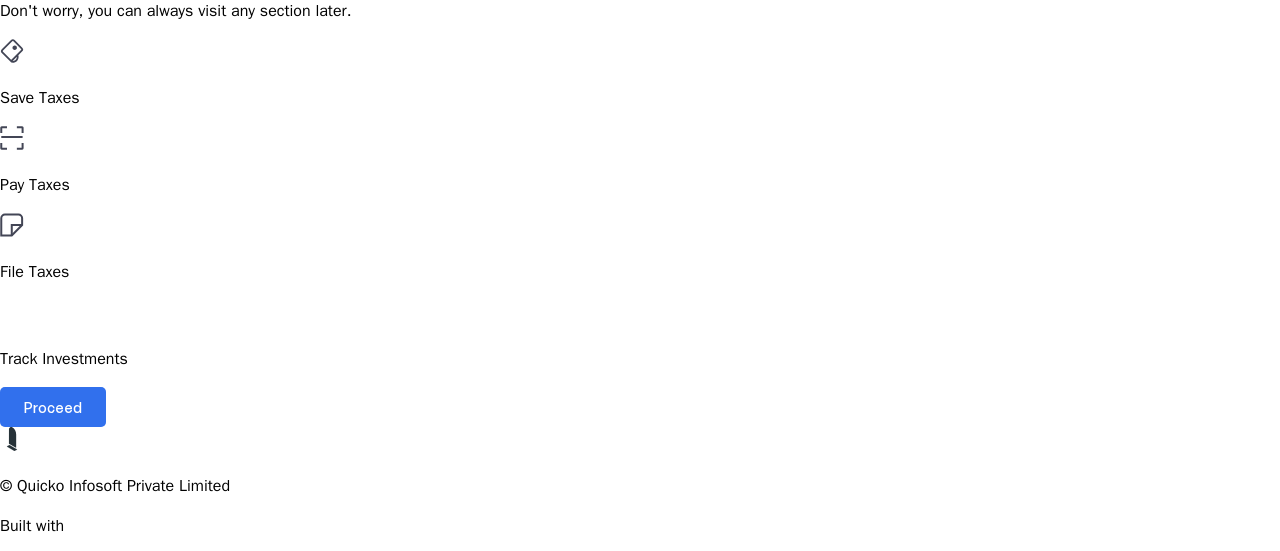 click on "Proceed" at bounding box center [53, 407] 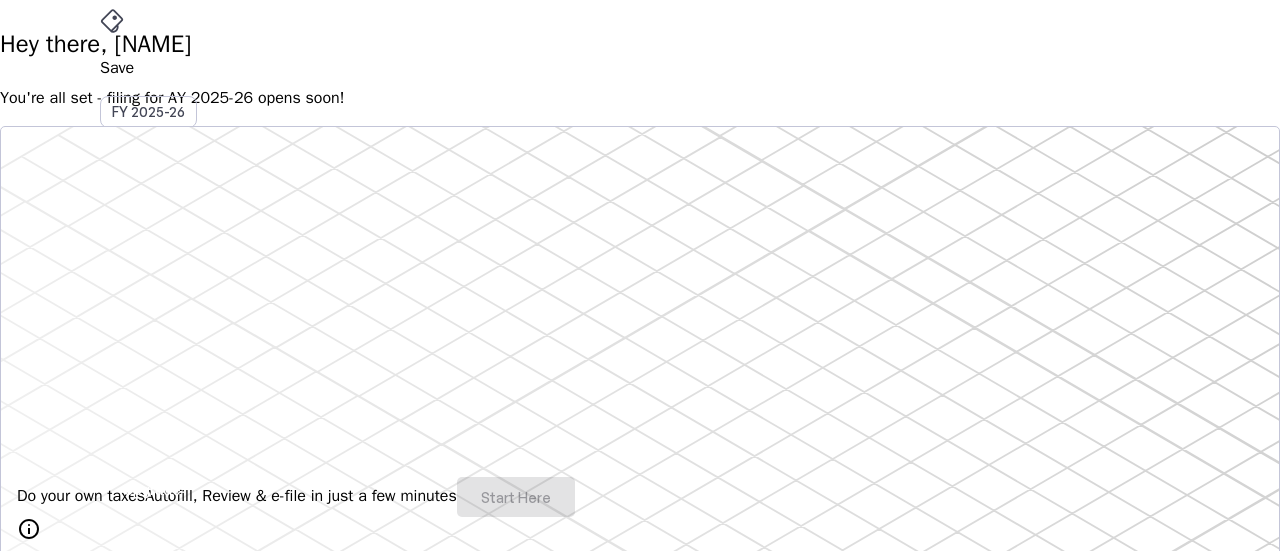 scroll, scrollTop: 301, scrollLeft: 0, axis: vertical 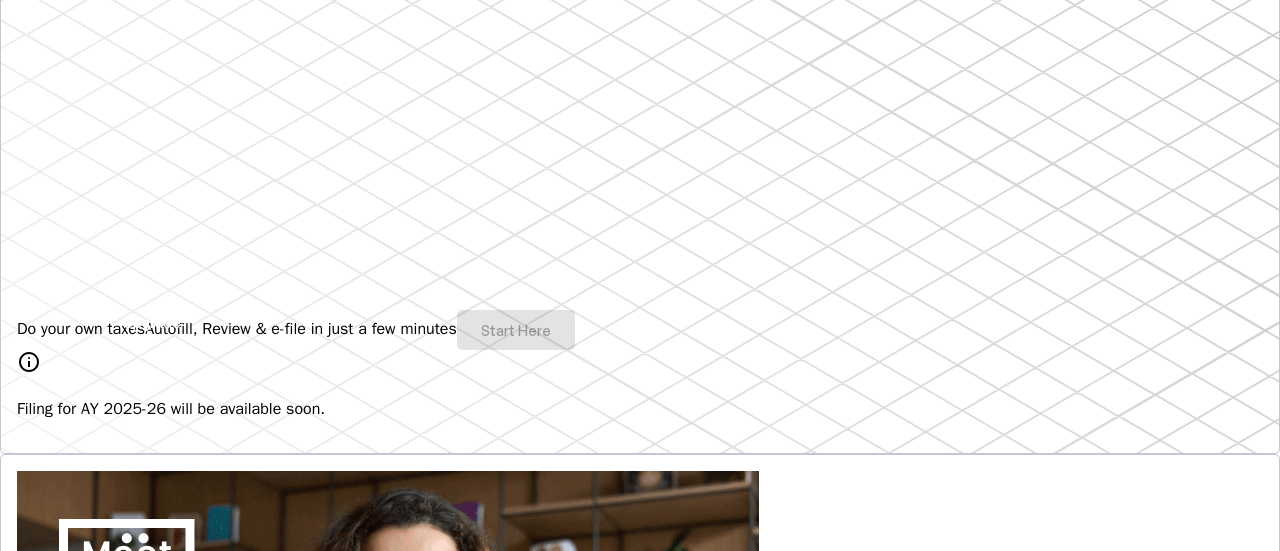click on "Do your own taxes   Autofill, Review & e-file in just a few minutes   Start Here" at bounding box center [640, 330] 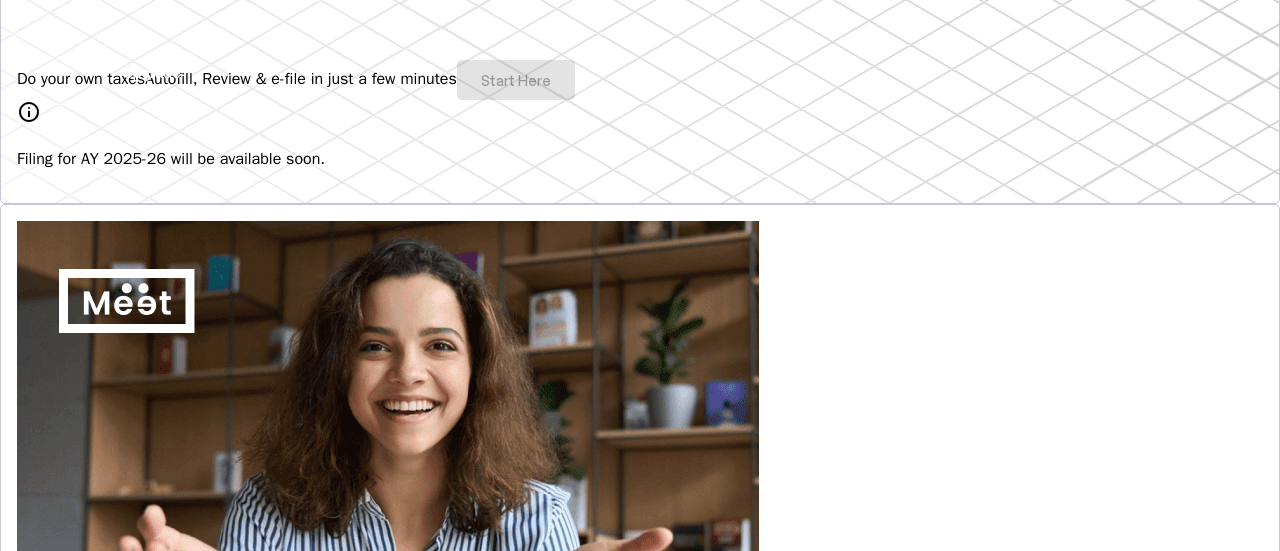 scroll, scrollTop: 173, scrollLeft: 0, axis: vertical 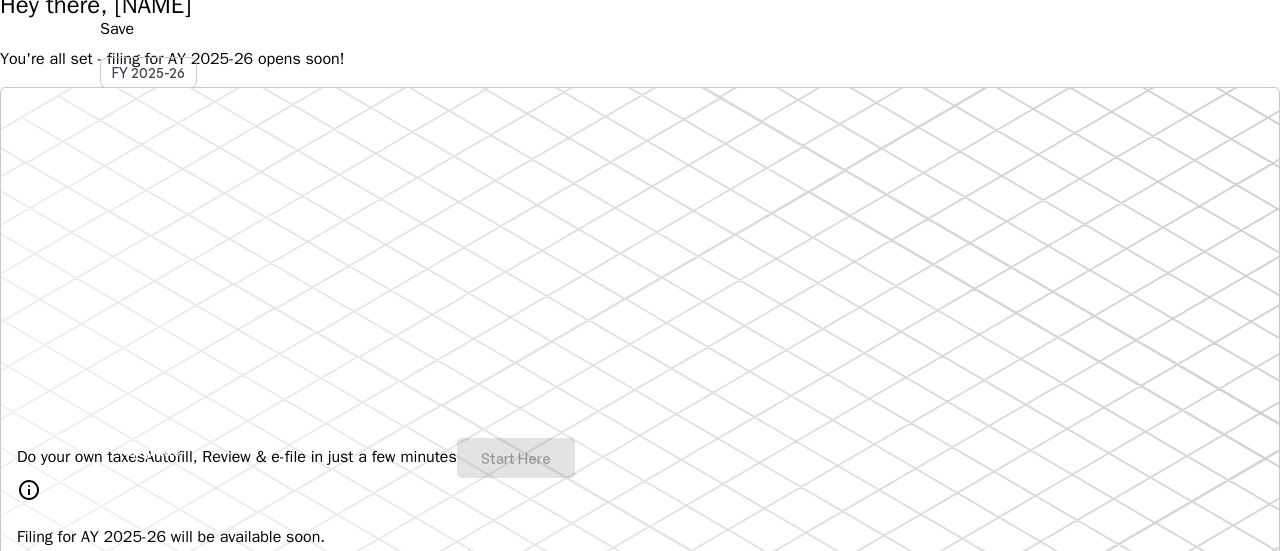 click on "Do your own taxes   Autofill, Review & e-file in just a few minutes   Start Here" at bounding box center (640, 458) 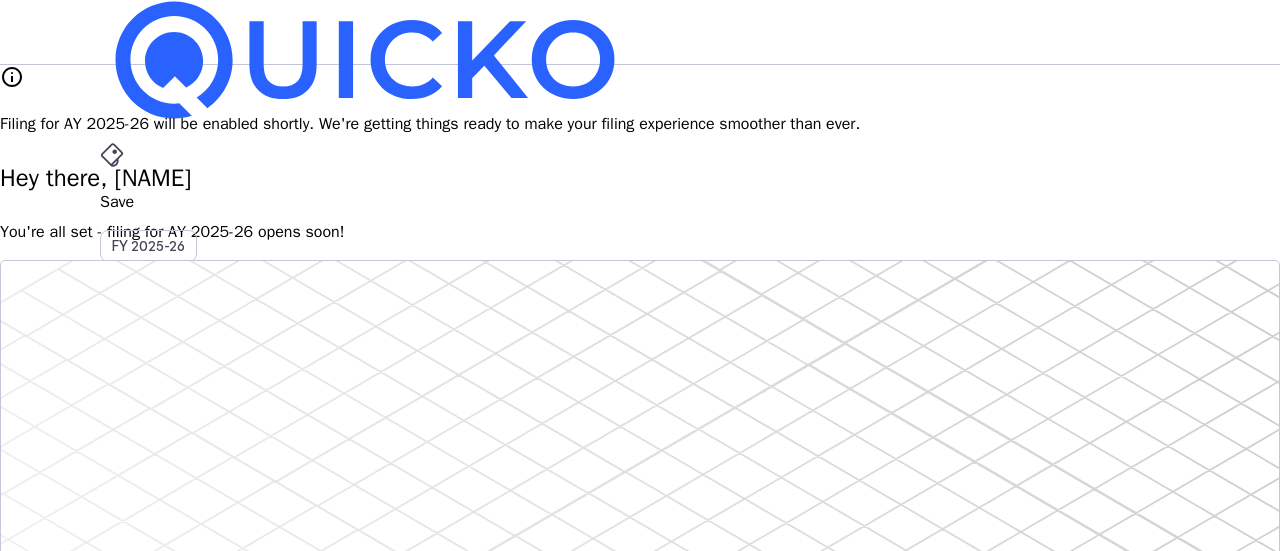 click at bounding box center (112, 155) 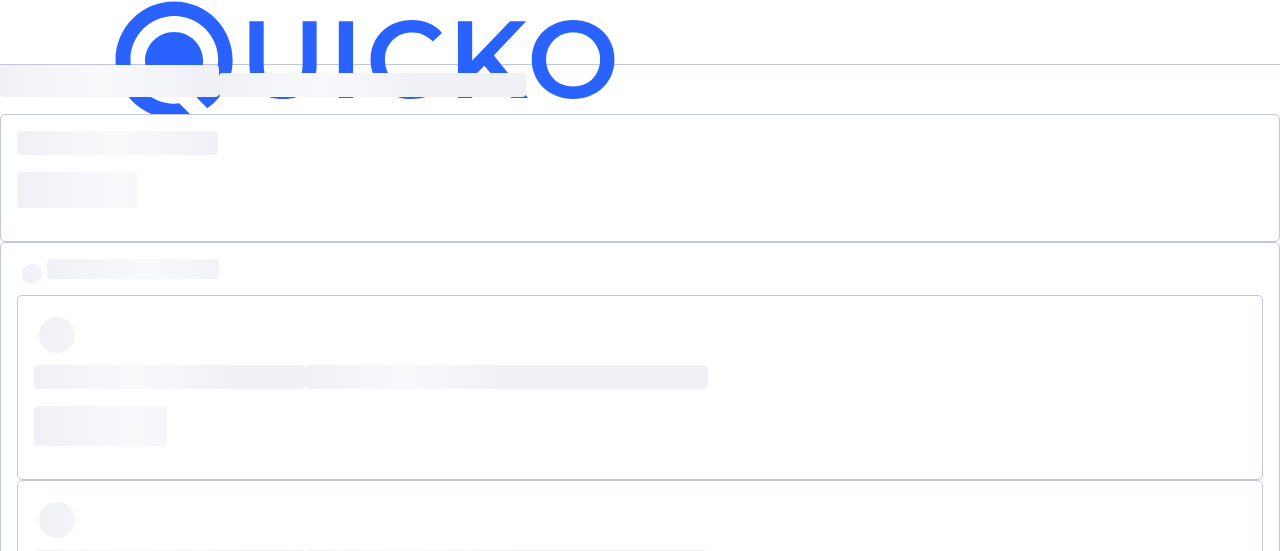 click on "Save" at bounding box center [640, 202] 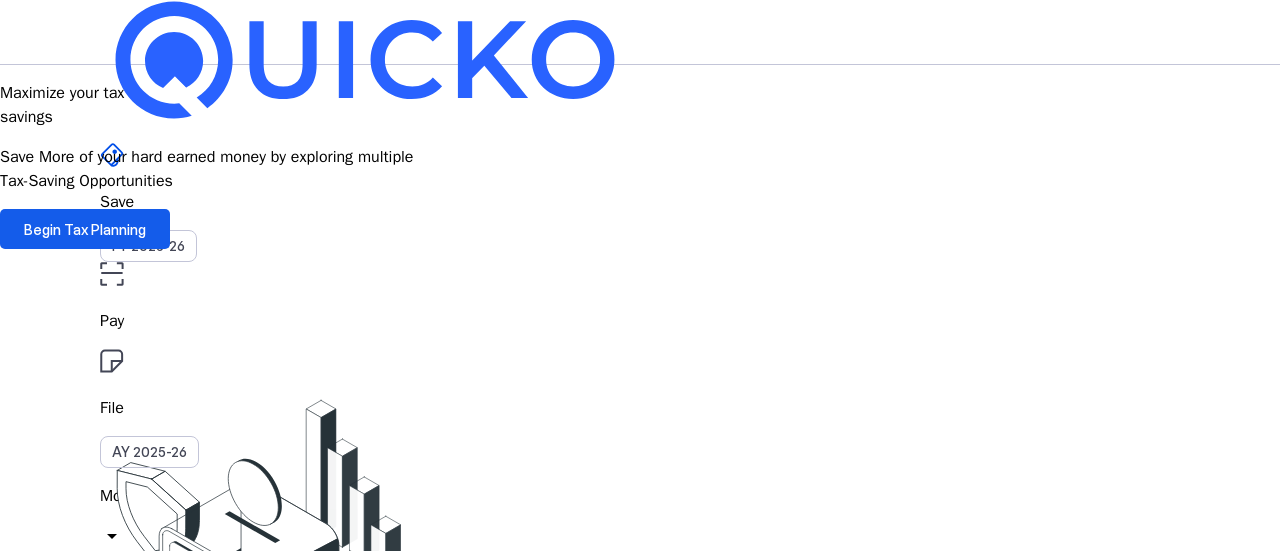 click on "Begin Tax Planning" at bounding box center [85, 229] 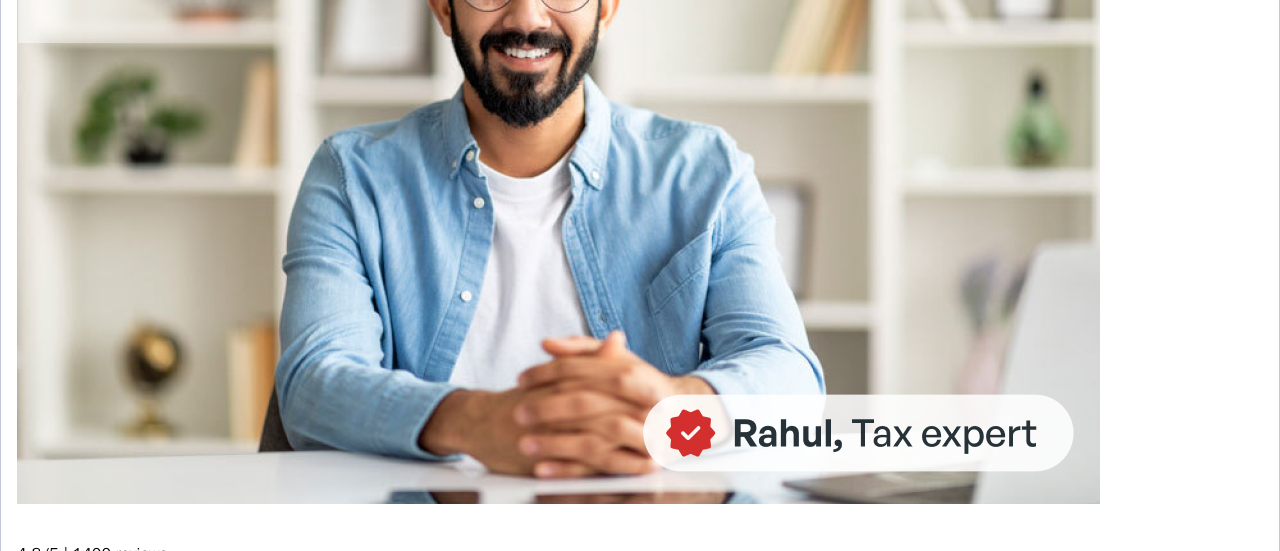 scroll, scrollTop: 1089, scrollLeft: 0, axis: vertical 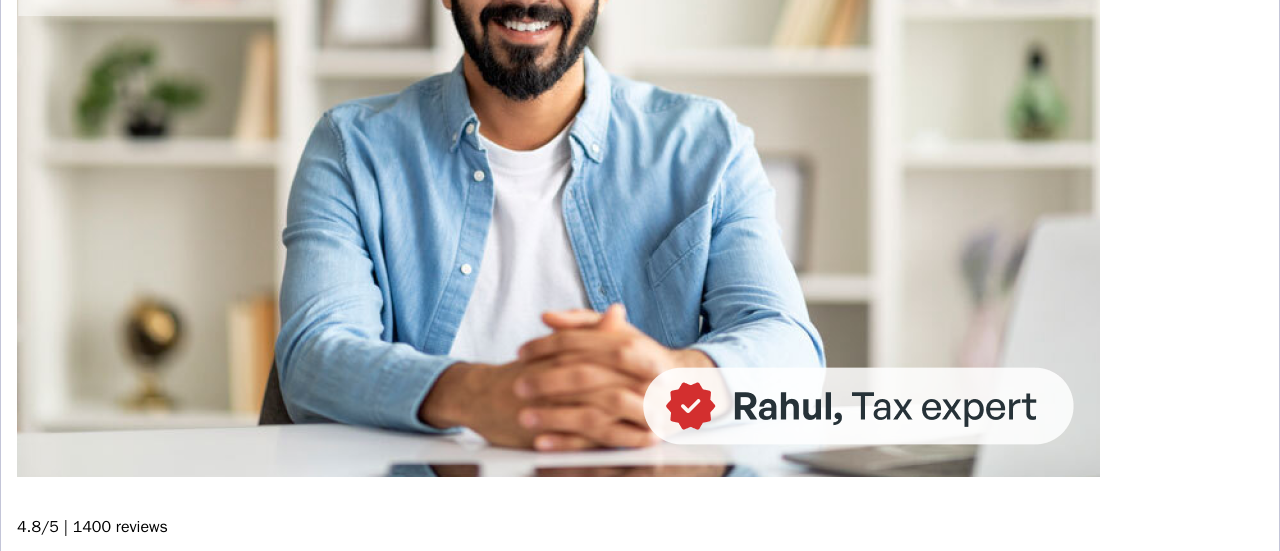 click at bounding box center [35, 896] 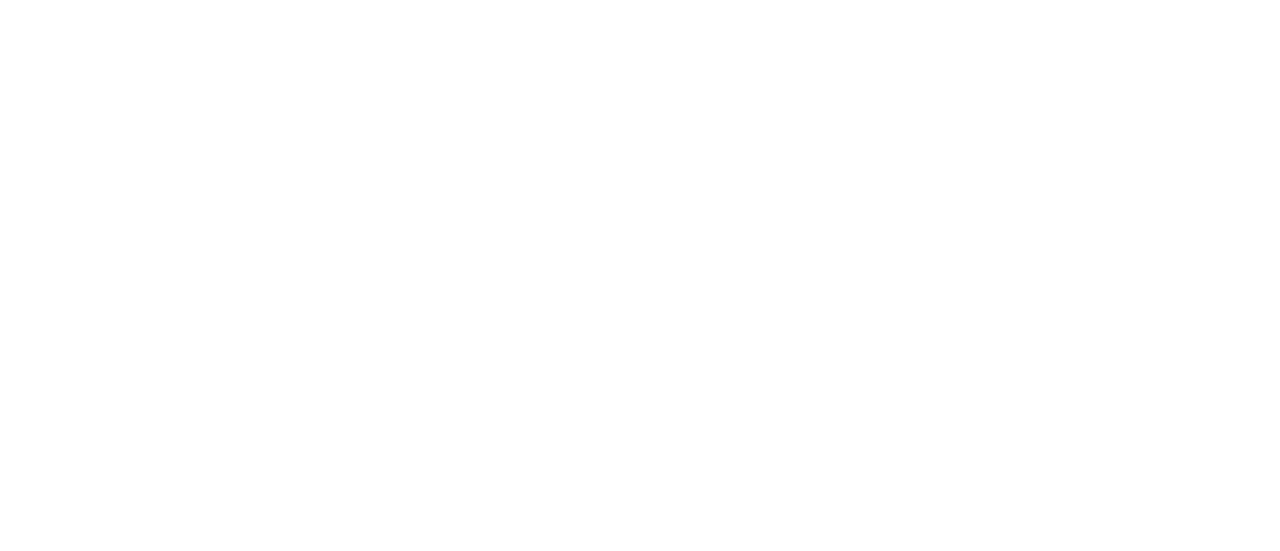 scroll, scrollTop: 0, scrollLeft: 0, axis: both 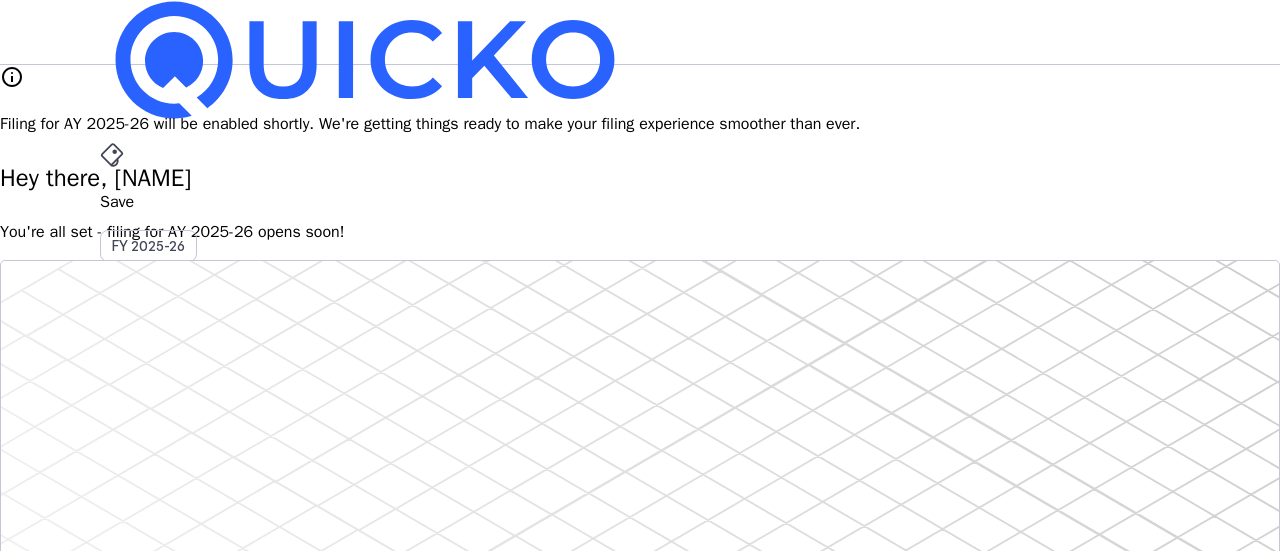 click at bounding box center [365, 60] 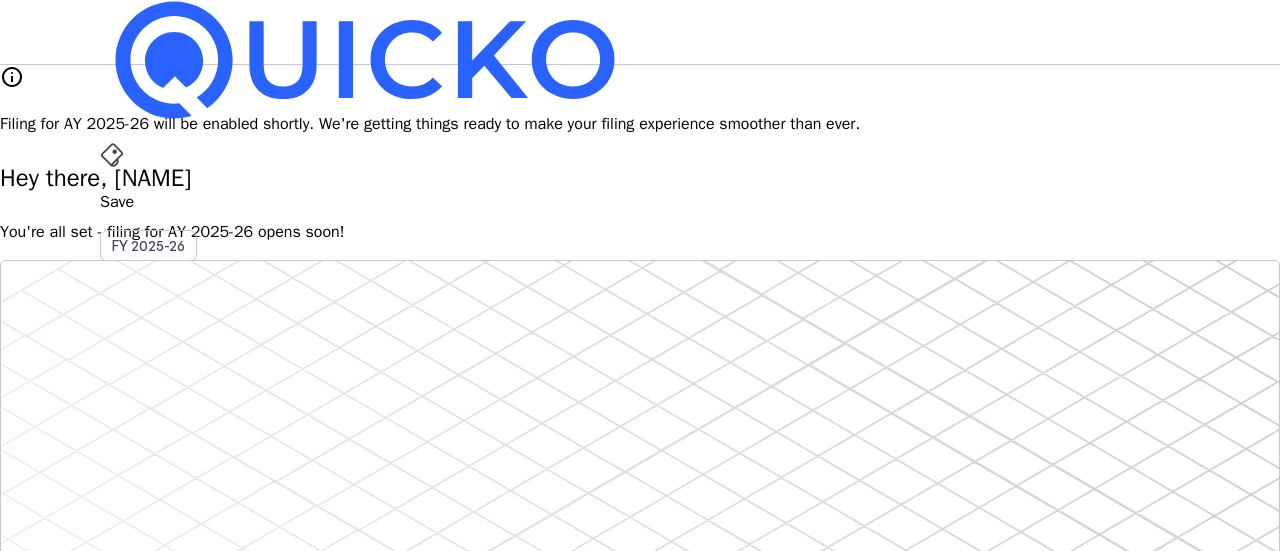 click on "AY 2025-26" at bounding box center (149, 452) 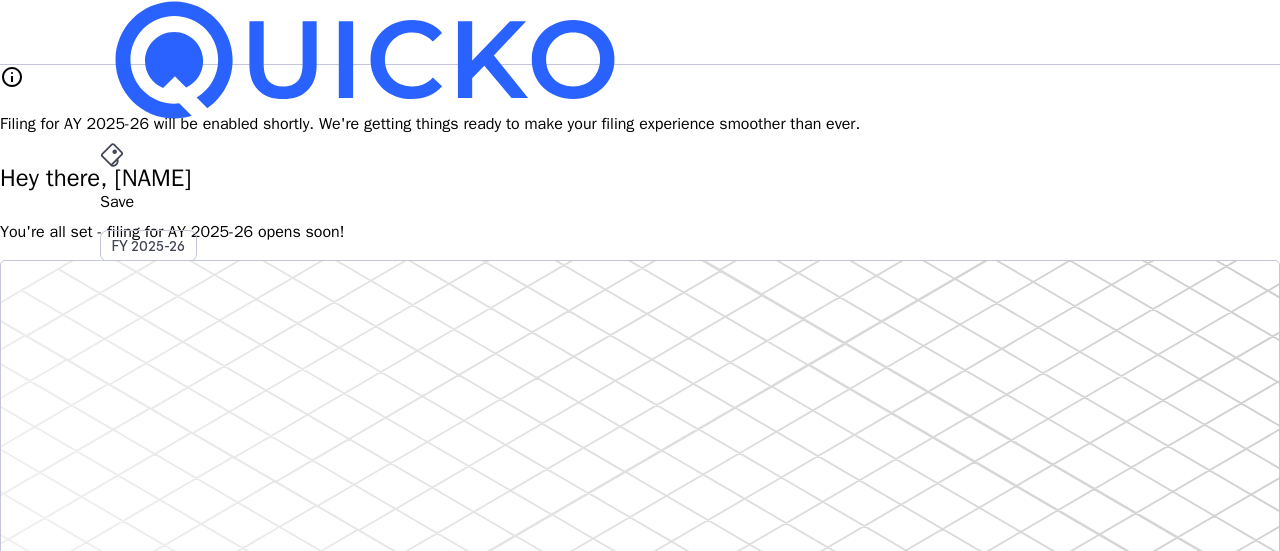 scroll, scrollTop: 33, scrollLeft: 0, axis: vertical 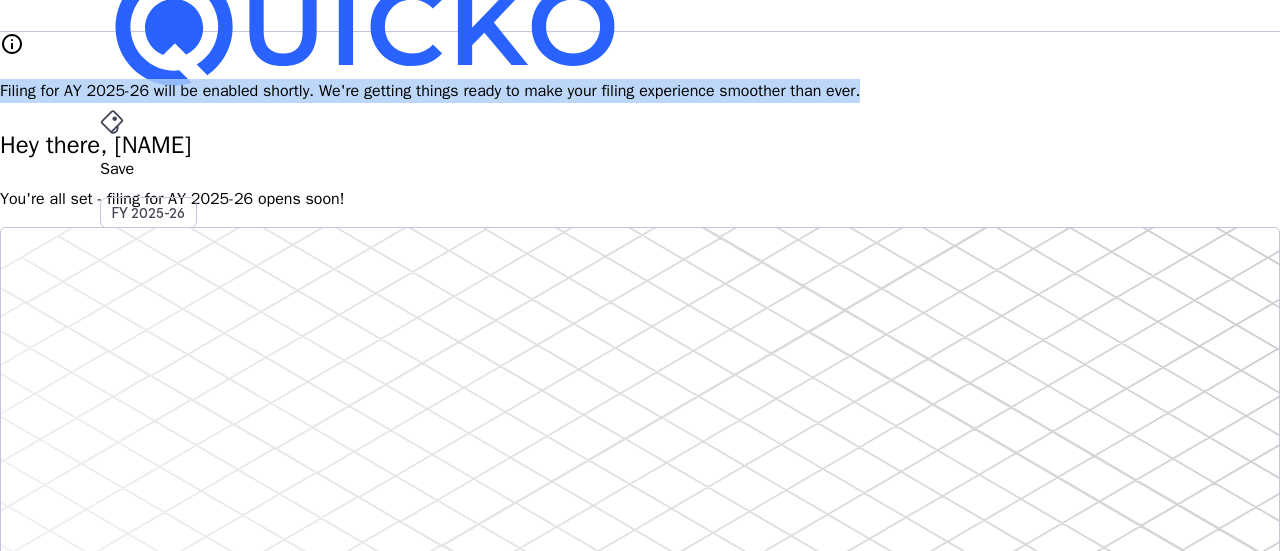 drag, startPoint x: 262, startPoint y: 69, endPoint x: 1120, endPoint y: 91, distance: 858.282 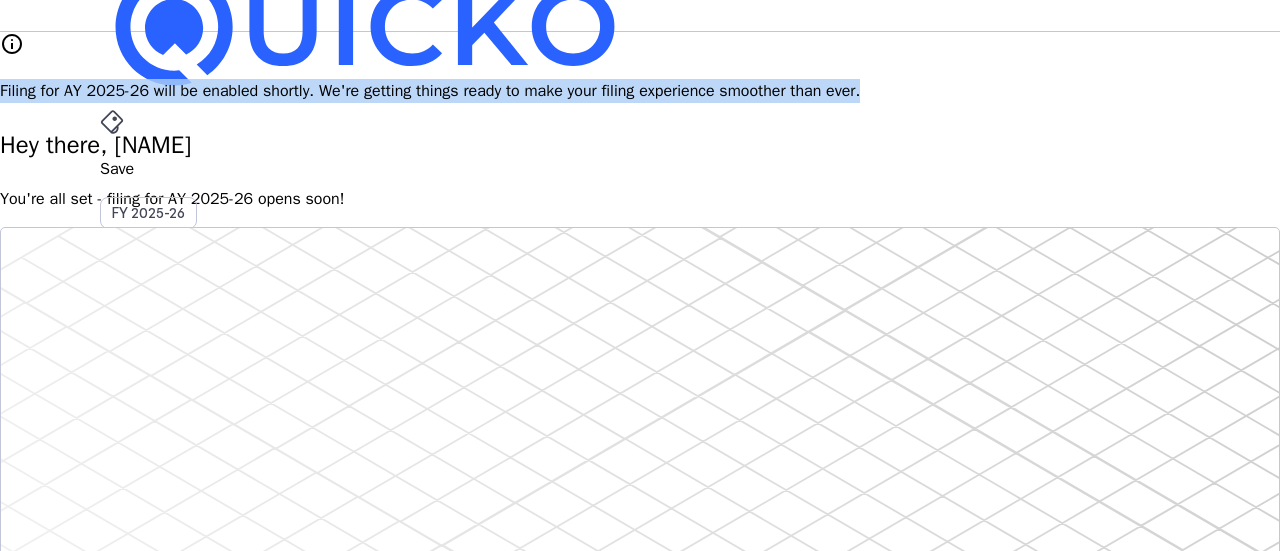 copy on "Filing for AY 2025-26 will be enabled shortly. We're getting things ready to make your filing experience smoother than ever." 